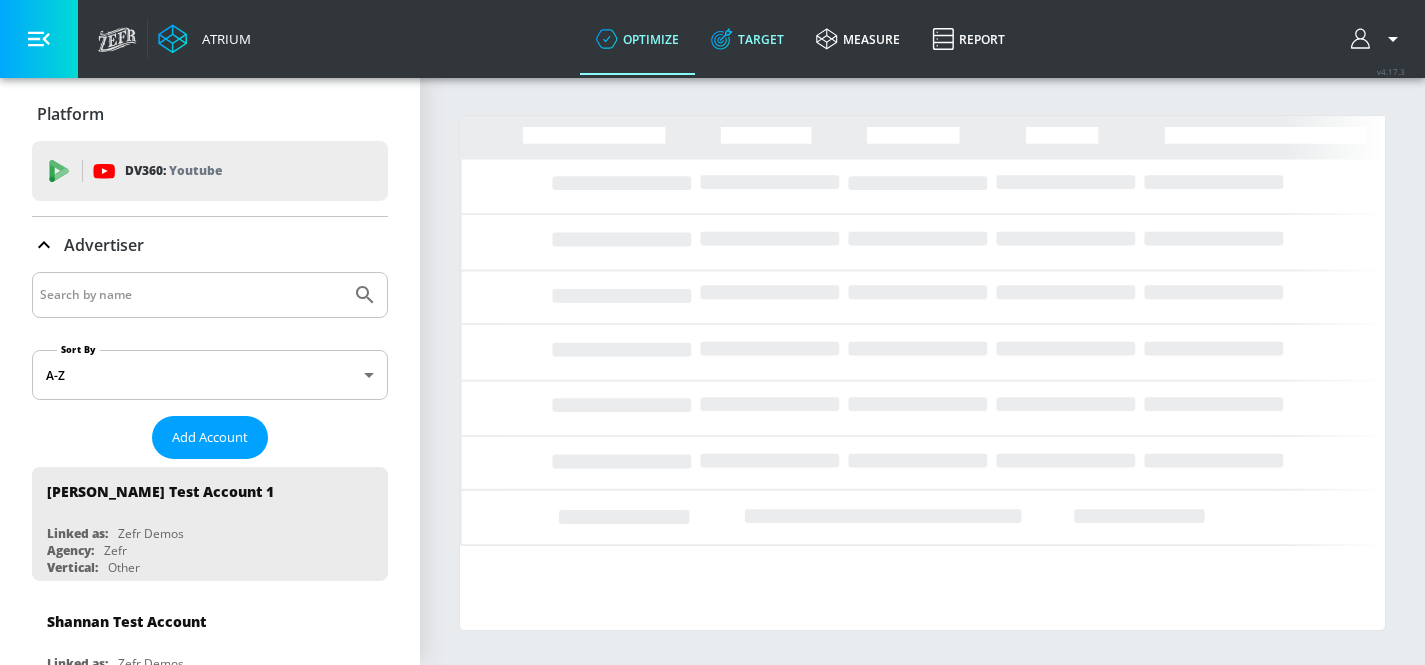 scroll, scrollTop: 0, scrollLeft: 0, axis: both 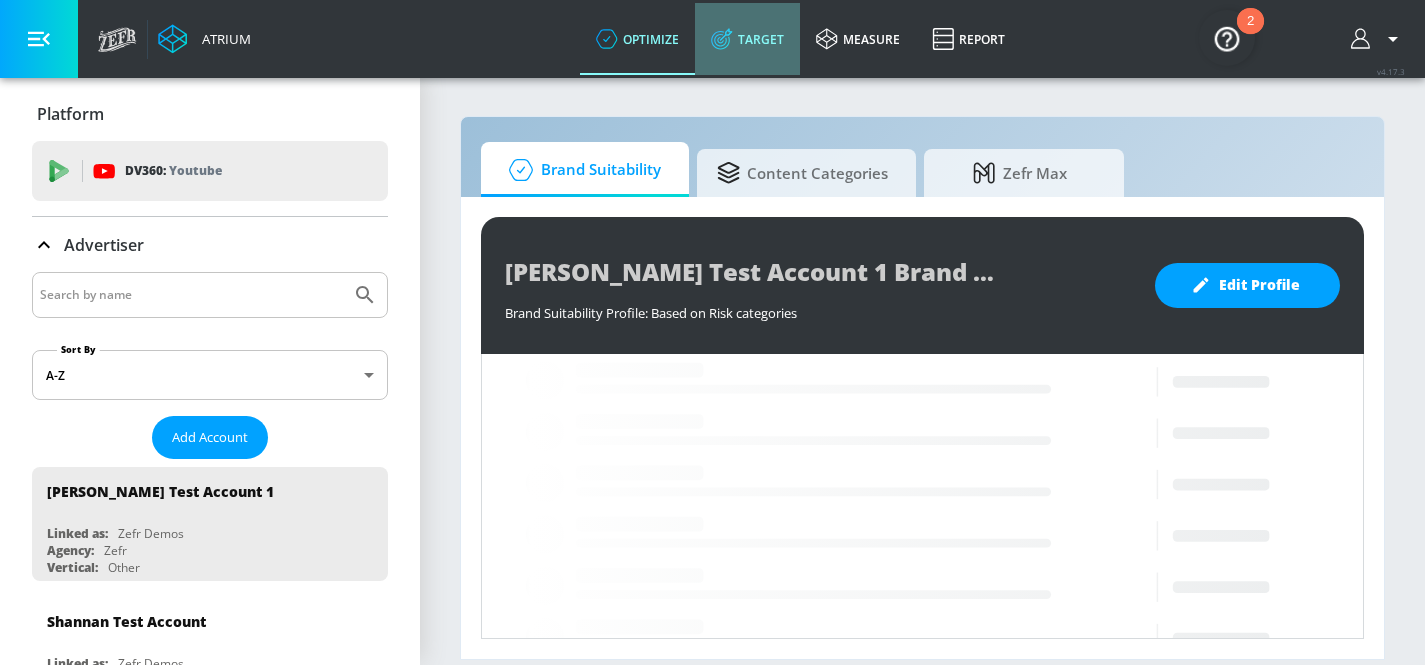 click on "Target" at bounding box center (747, 39) 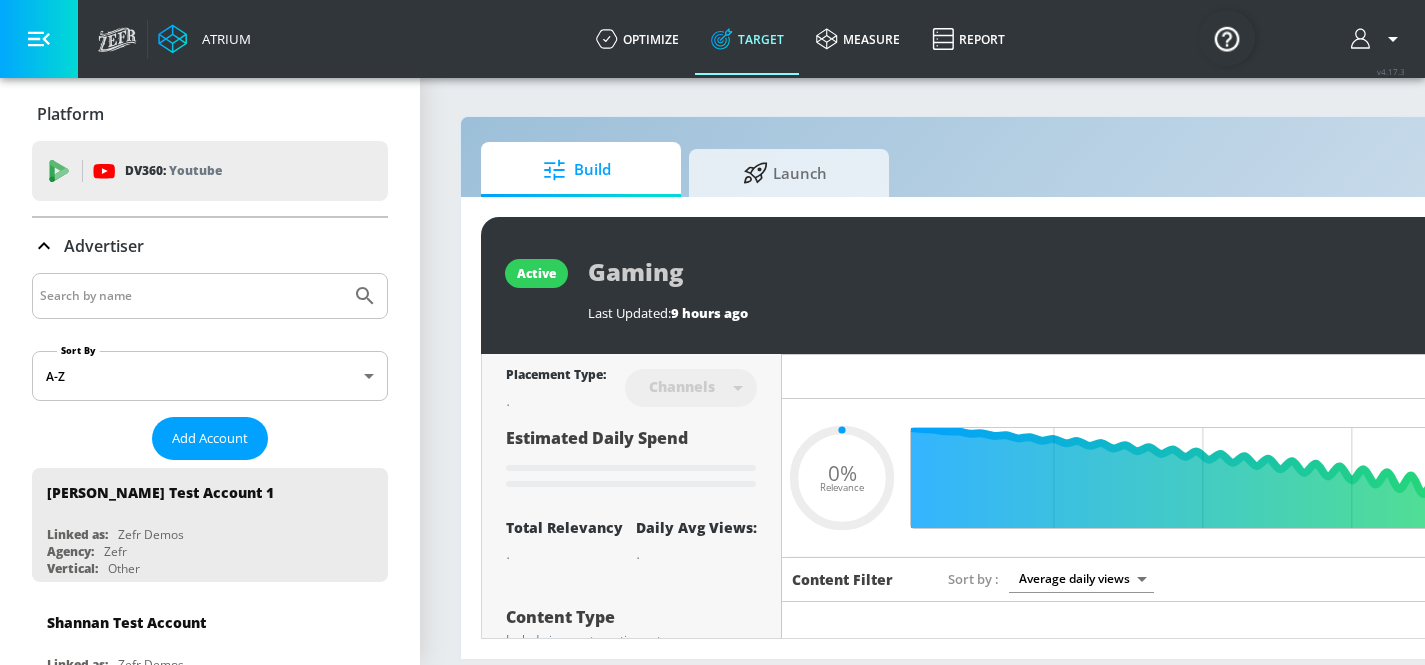 type on "0.05" 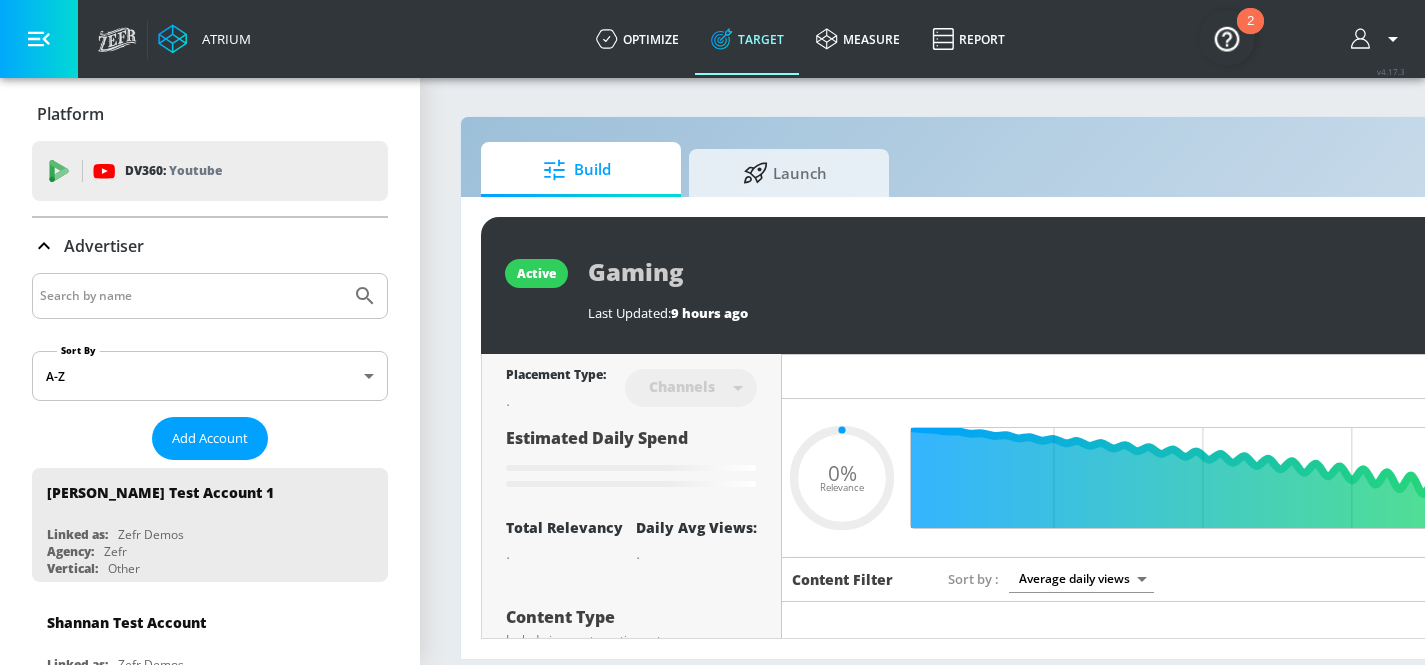 click at bounding box center (210, 296) 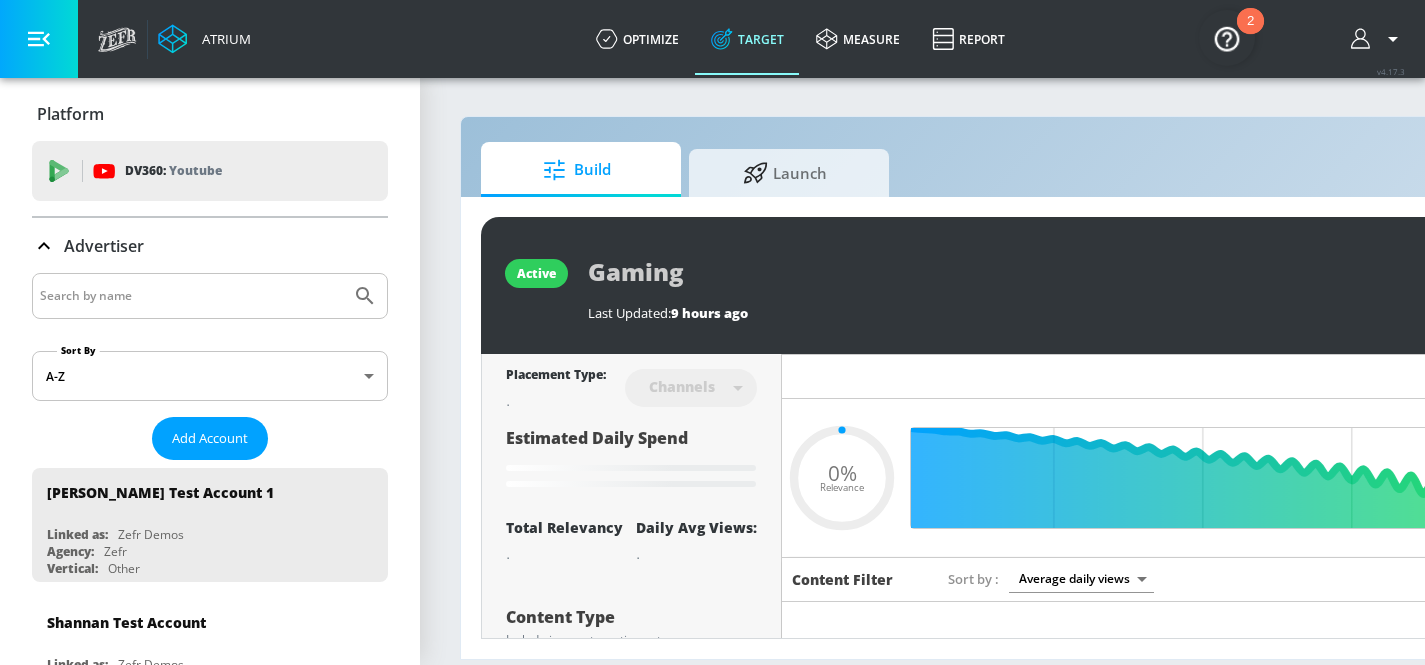 click at bounding box center [210, 296] 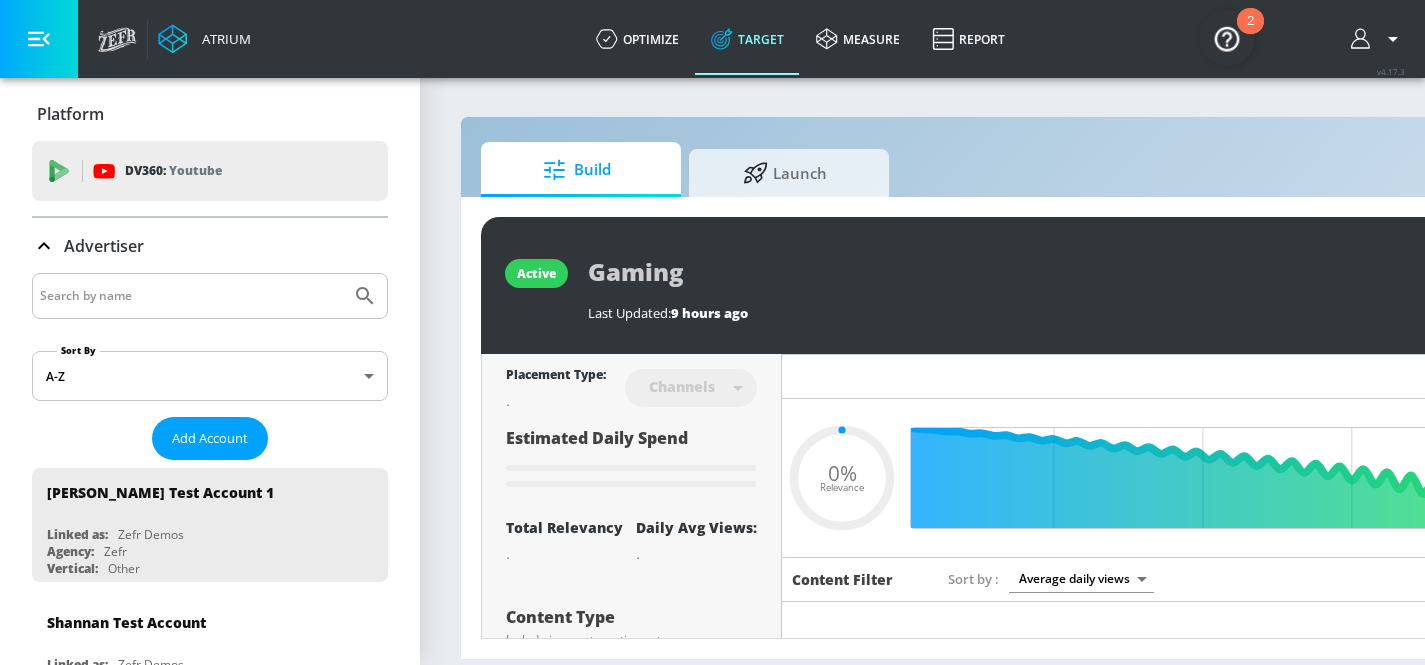 click at bounding box center [210, 296] 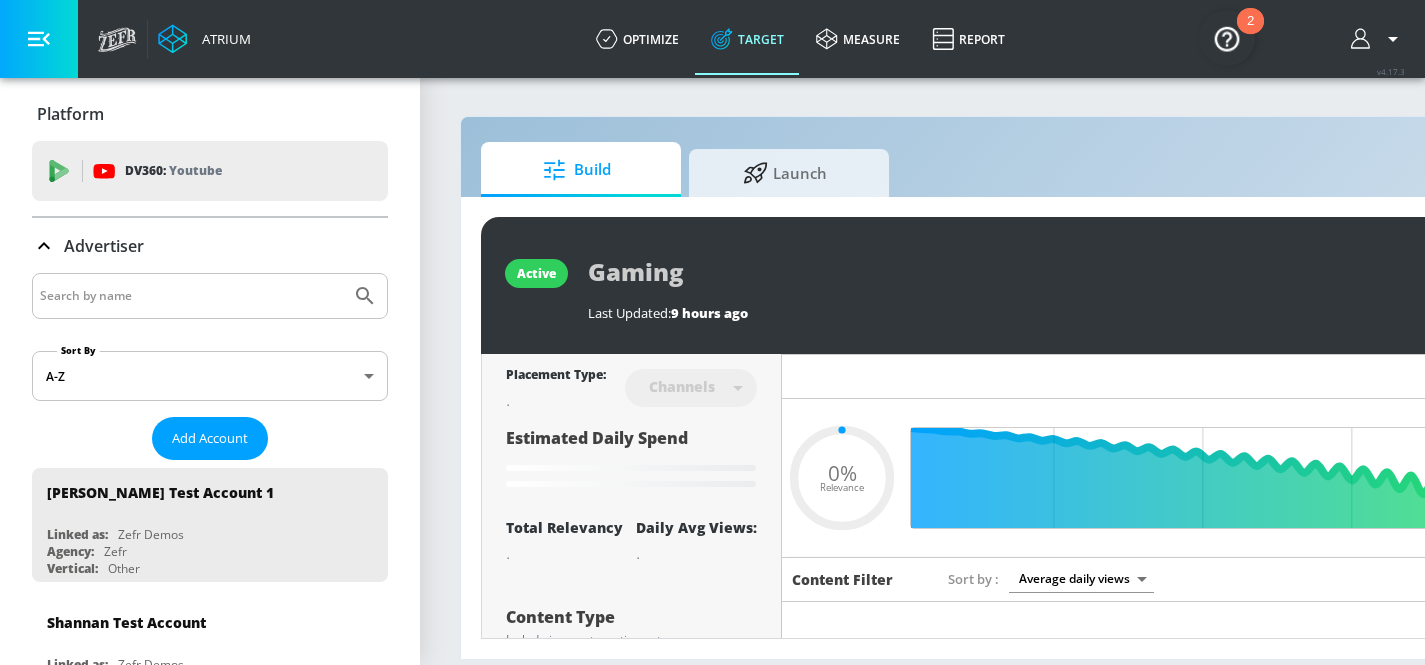 click at bounding box center (191, 296) 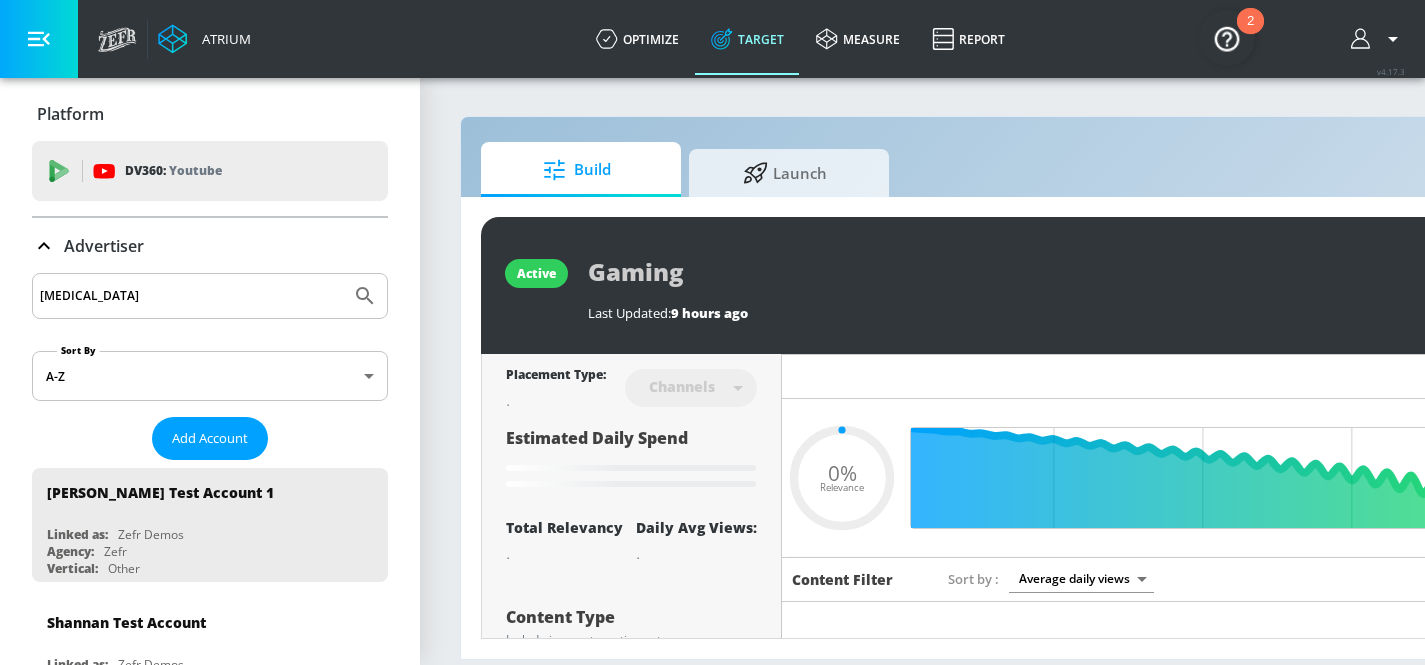 type on "[MEDICAL_DATA] s" 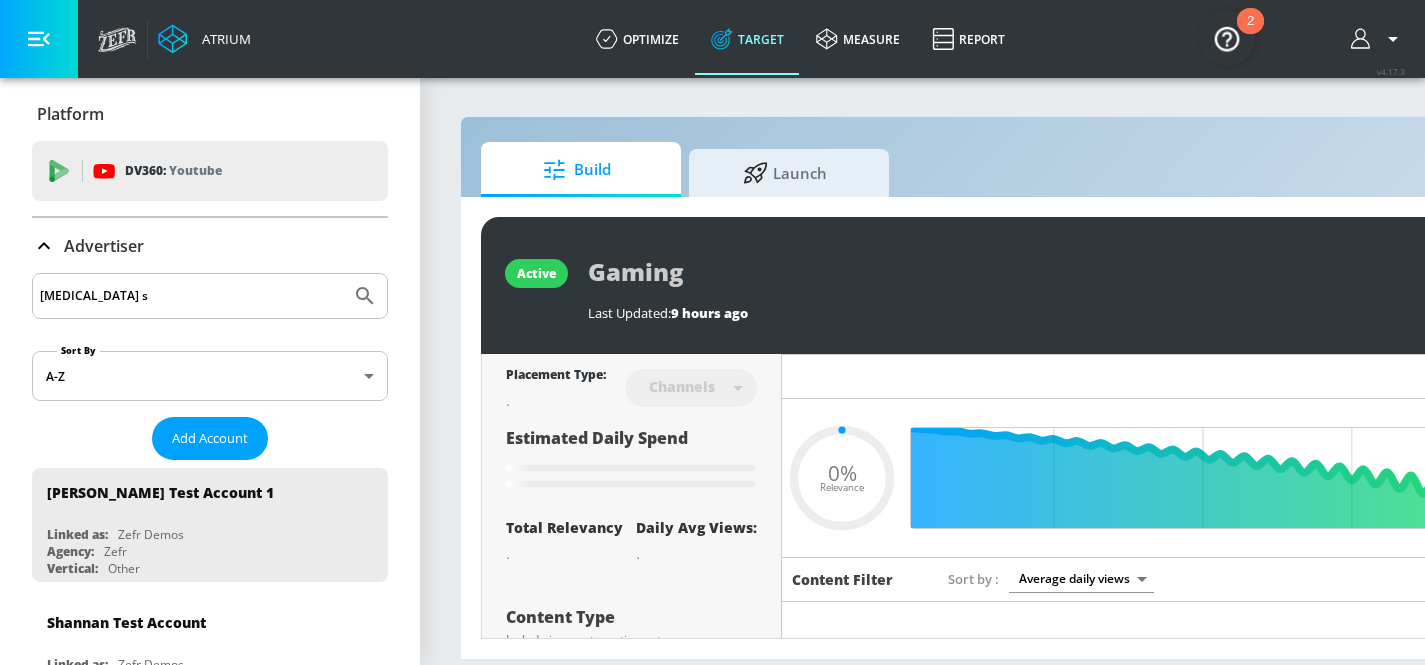 type on "0.75" 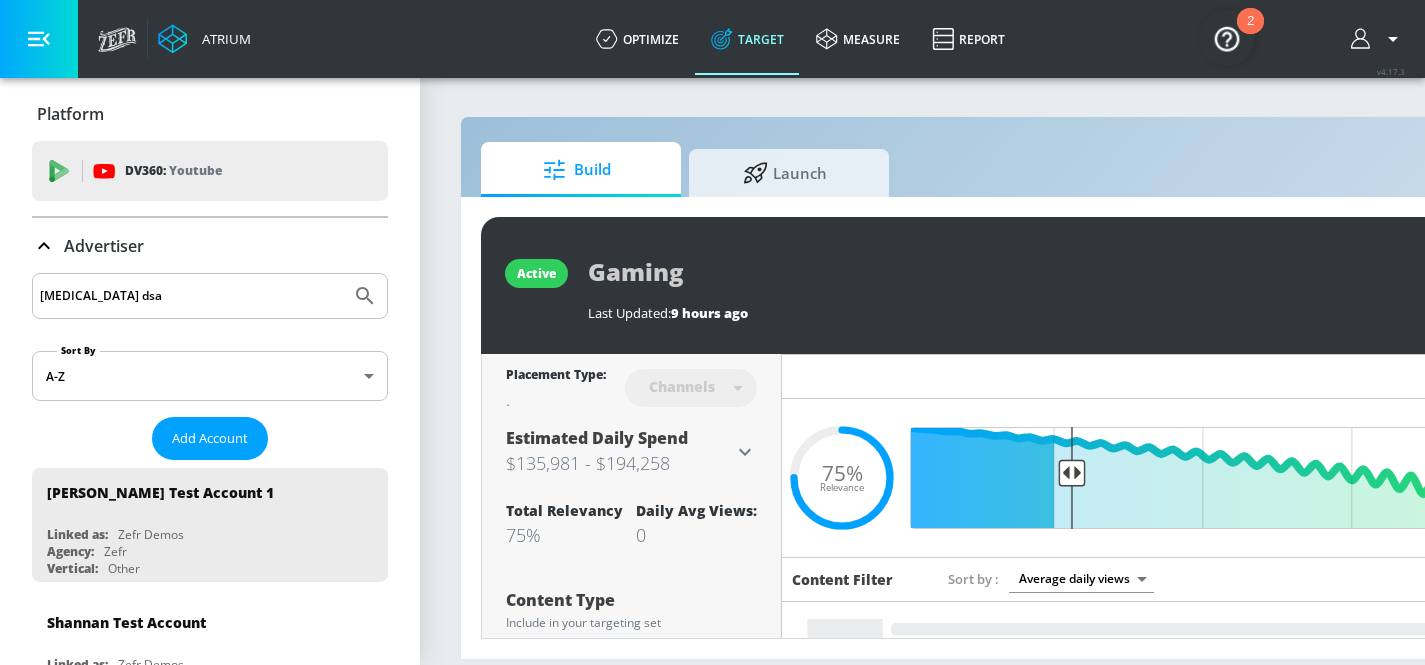 click at bounding box center [365, 296] 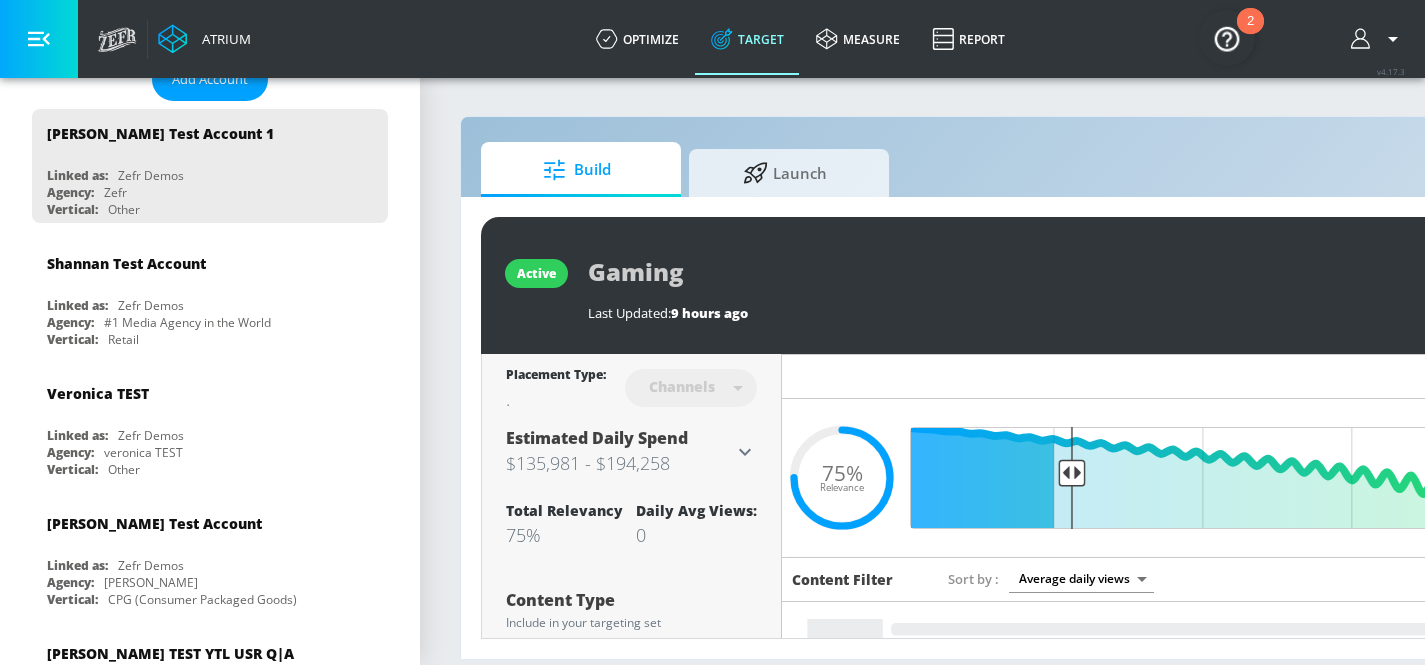 scroll, scrollTop: 0, scrollLeft: 0, axis: both 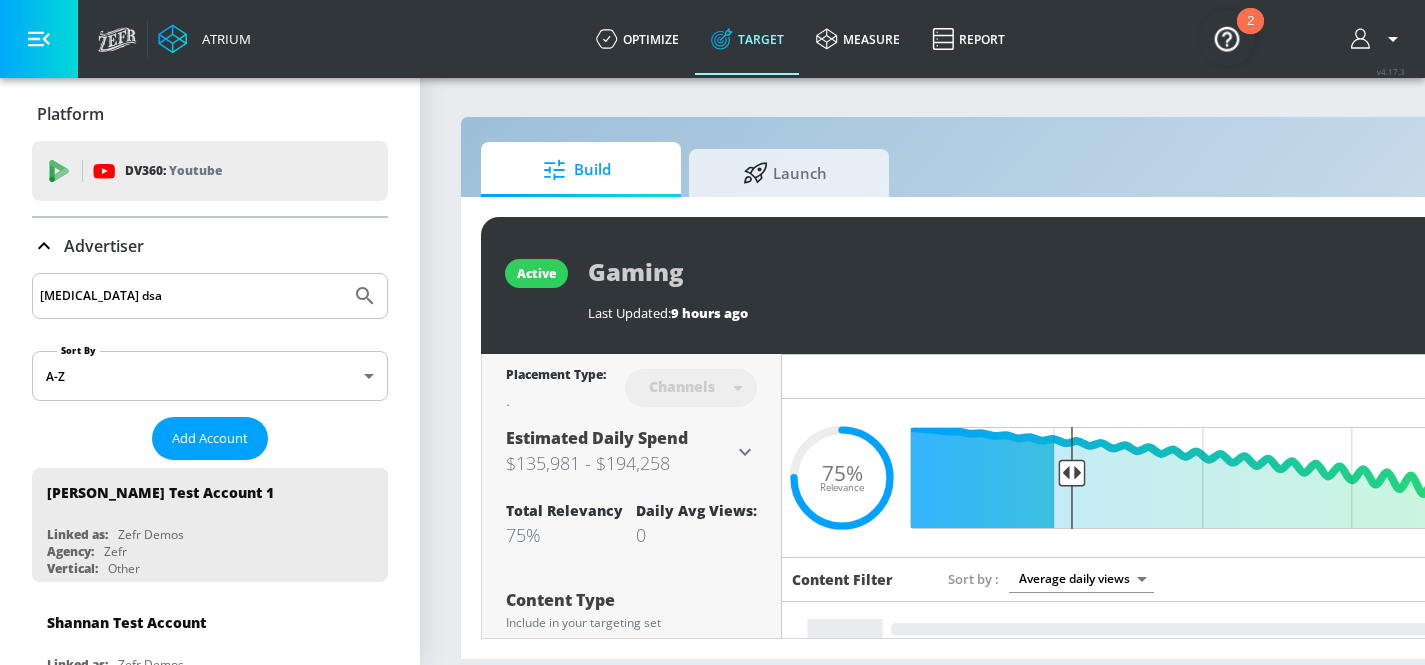 click on "Advertiser" at bounding box center (210, 246) 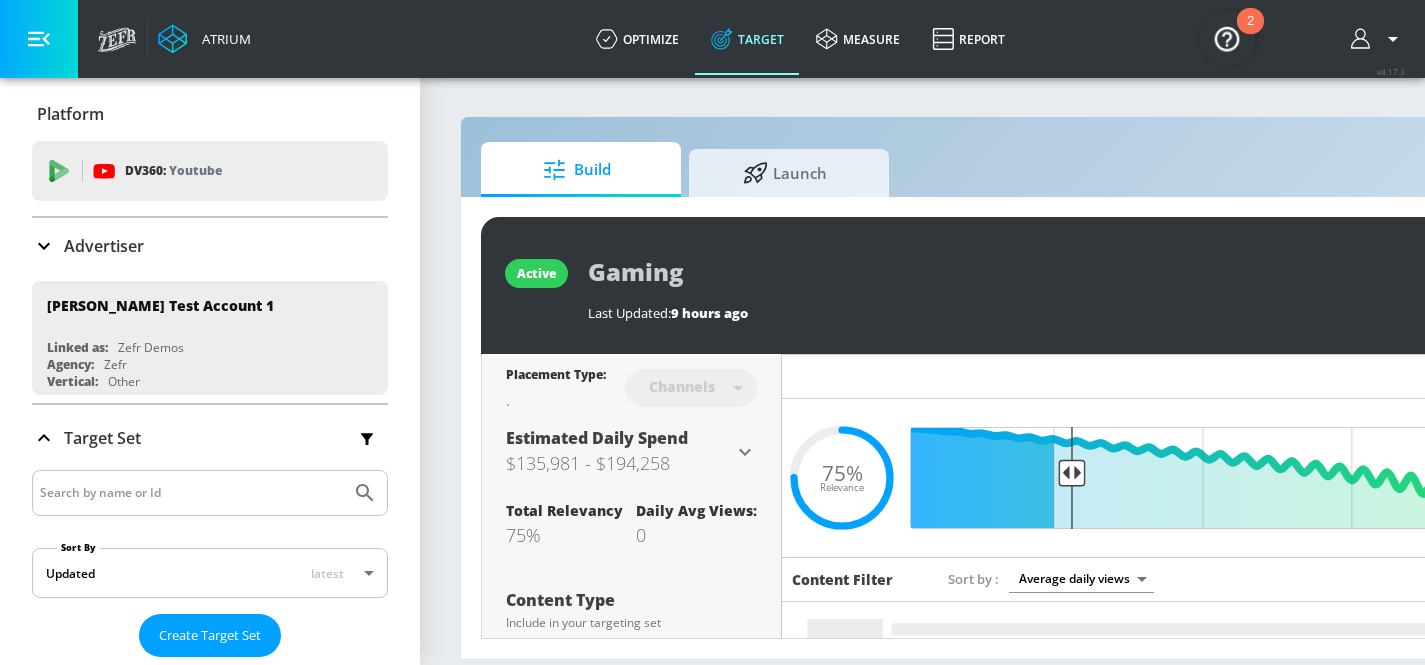 click on "[MEDICAL_DATA] dsa" at bounding box center (191, 296) 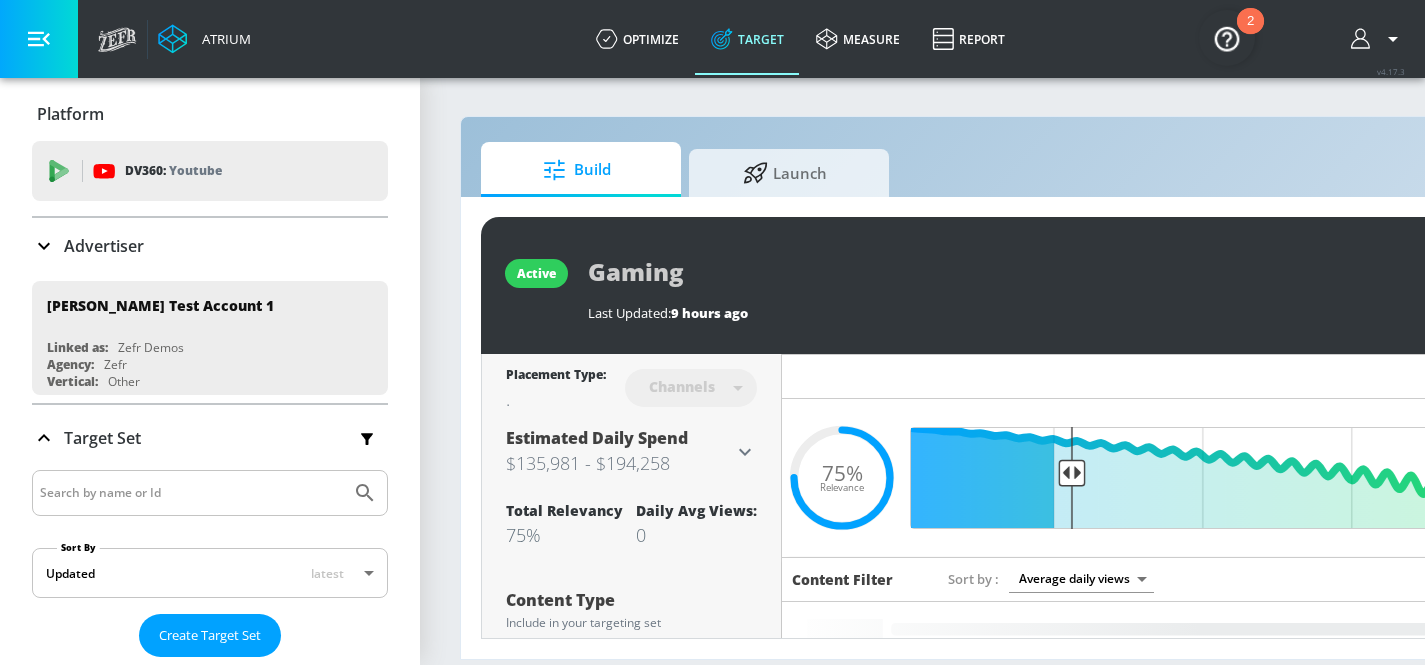 click on "[MEDICAL_DATA] dsa" at bounding box center [191, 296] 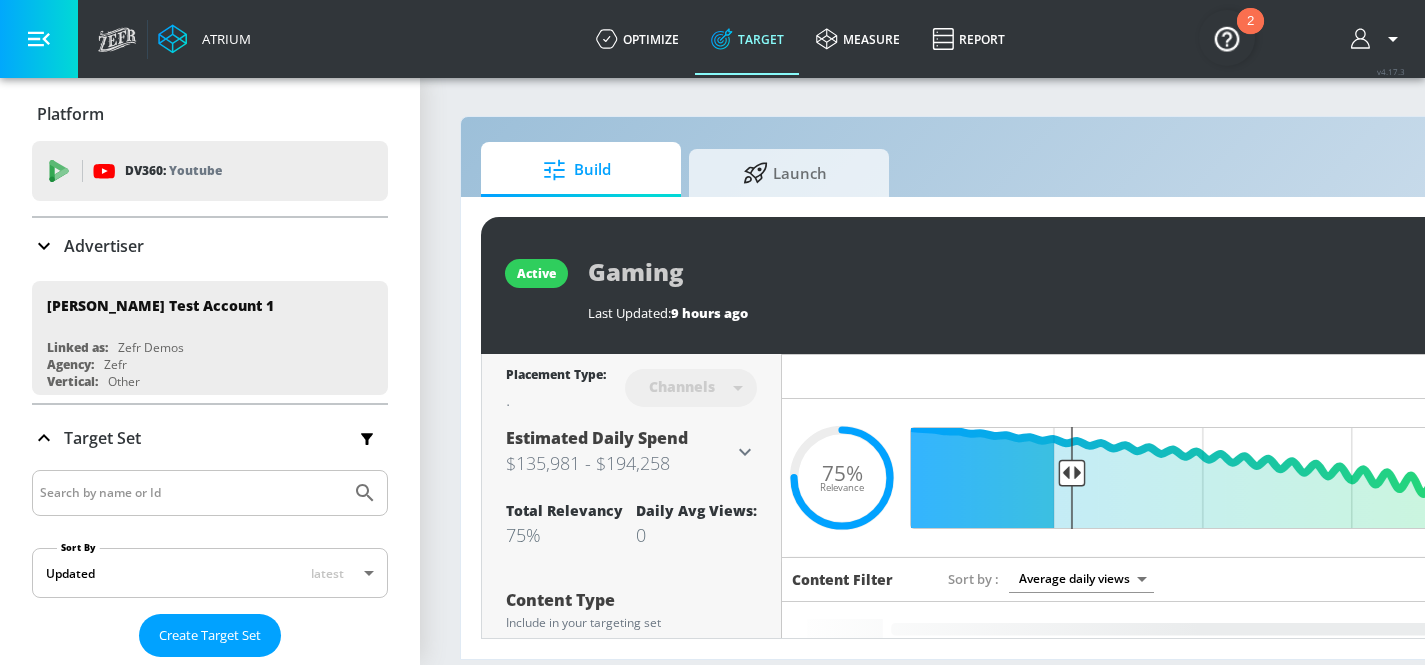 click on "[MEDICAL_DATA] dsa" at bounding box center (191, 296) 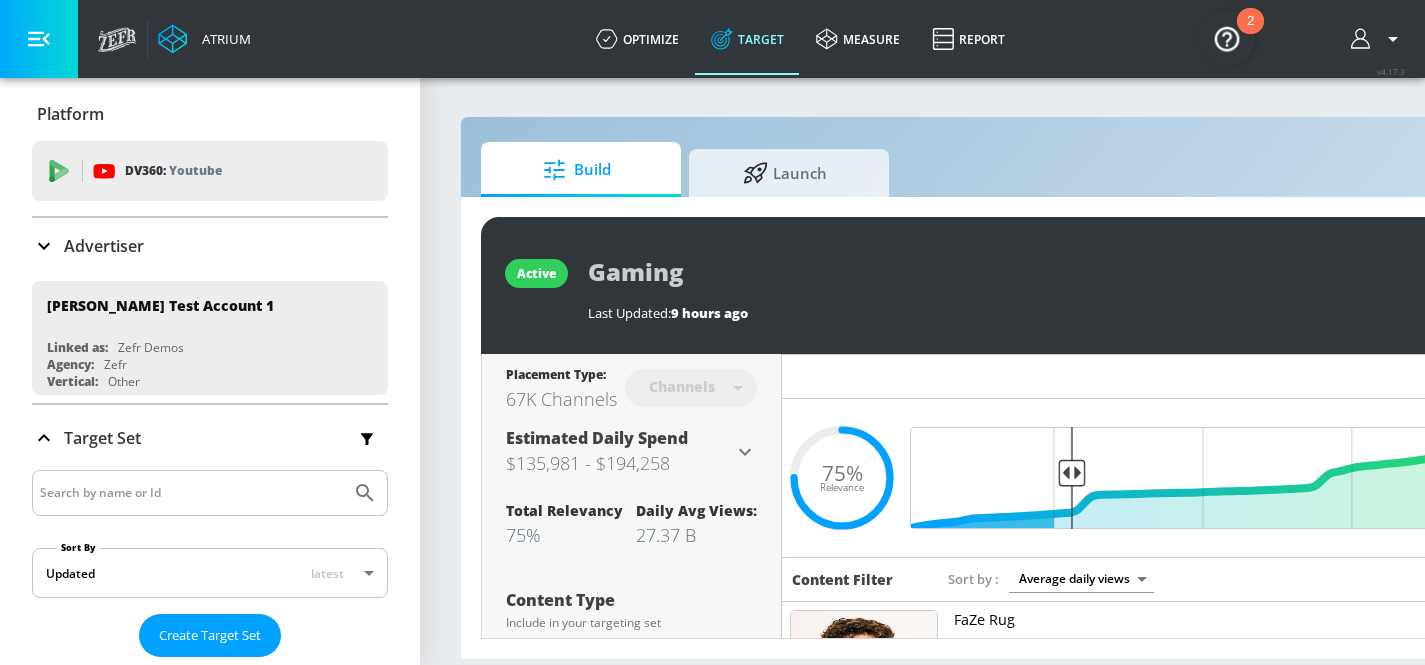 click at bounding box center (191, 493) 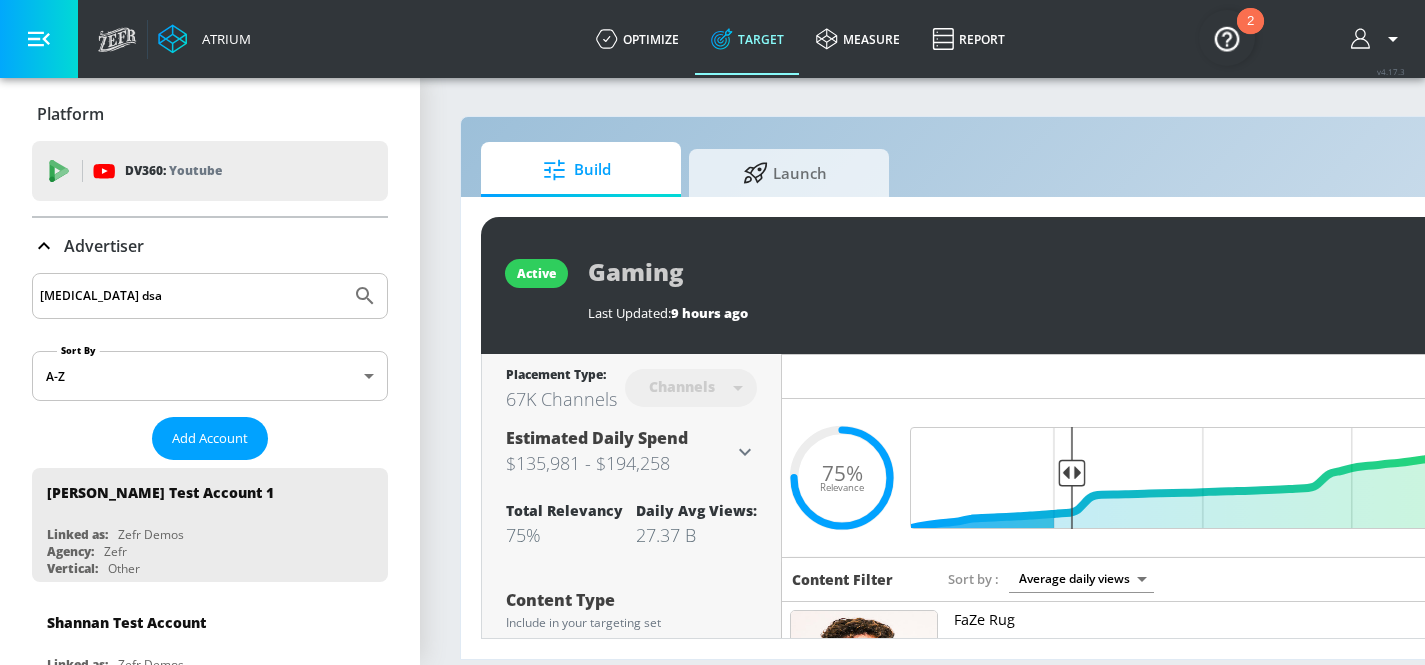 click on "[MEDICAL_DATA] dsa" at bounding box center [191, 296] 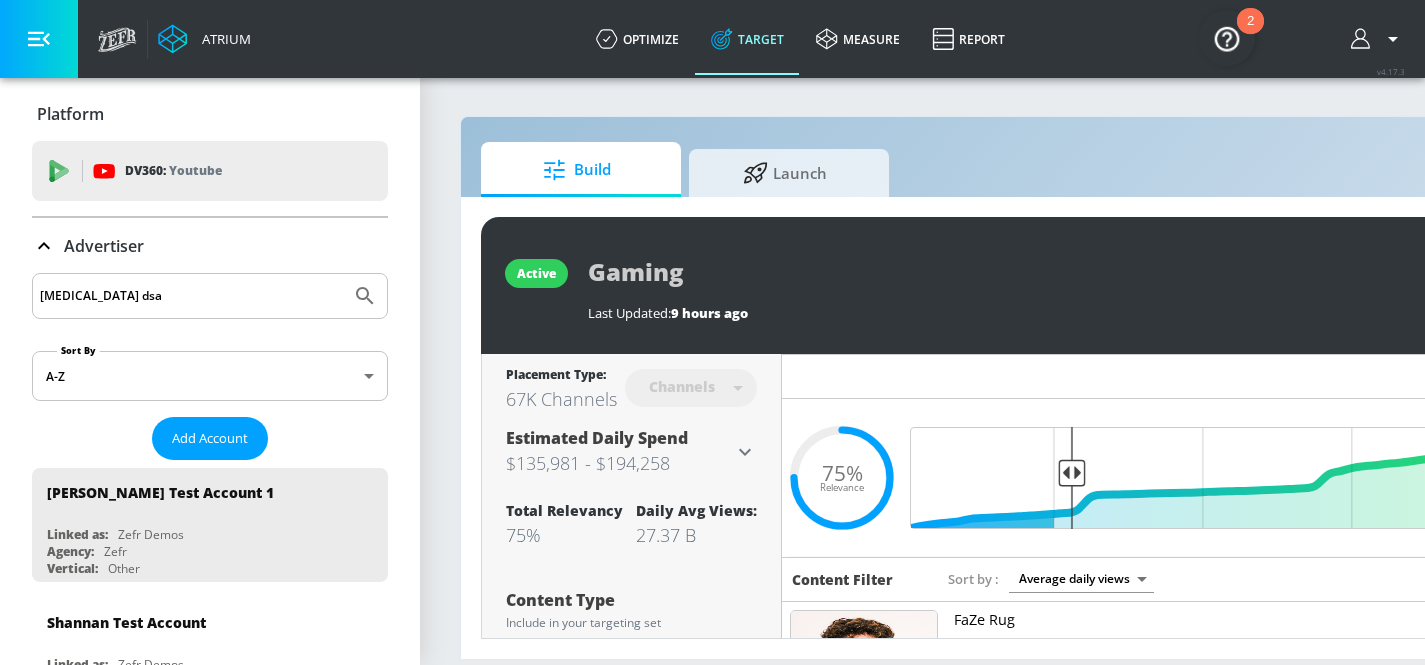 click on "[MEDICAL_DATA] dsa" at bounding box center (191, 296) 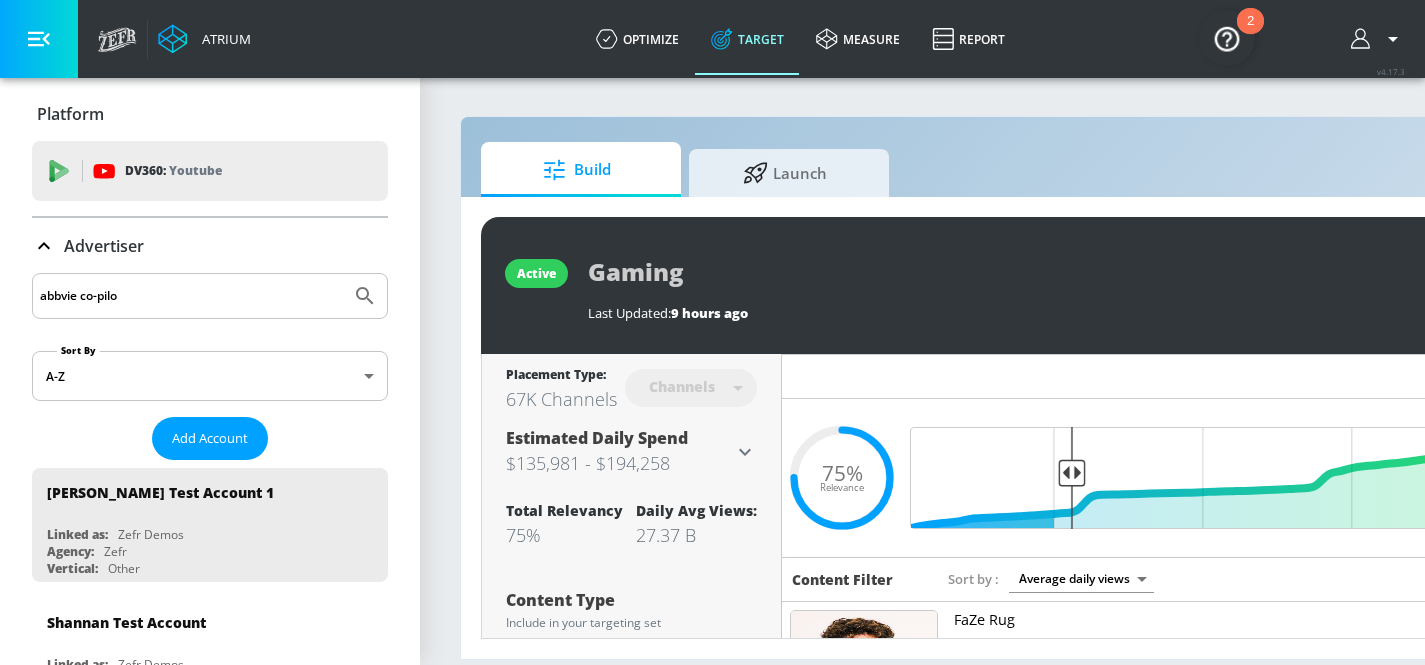 type on "abbvie co-pilo" 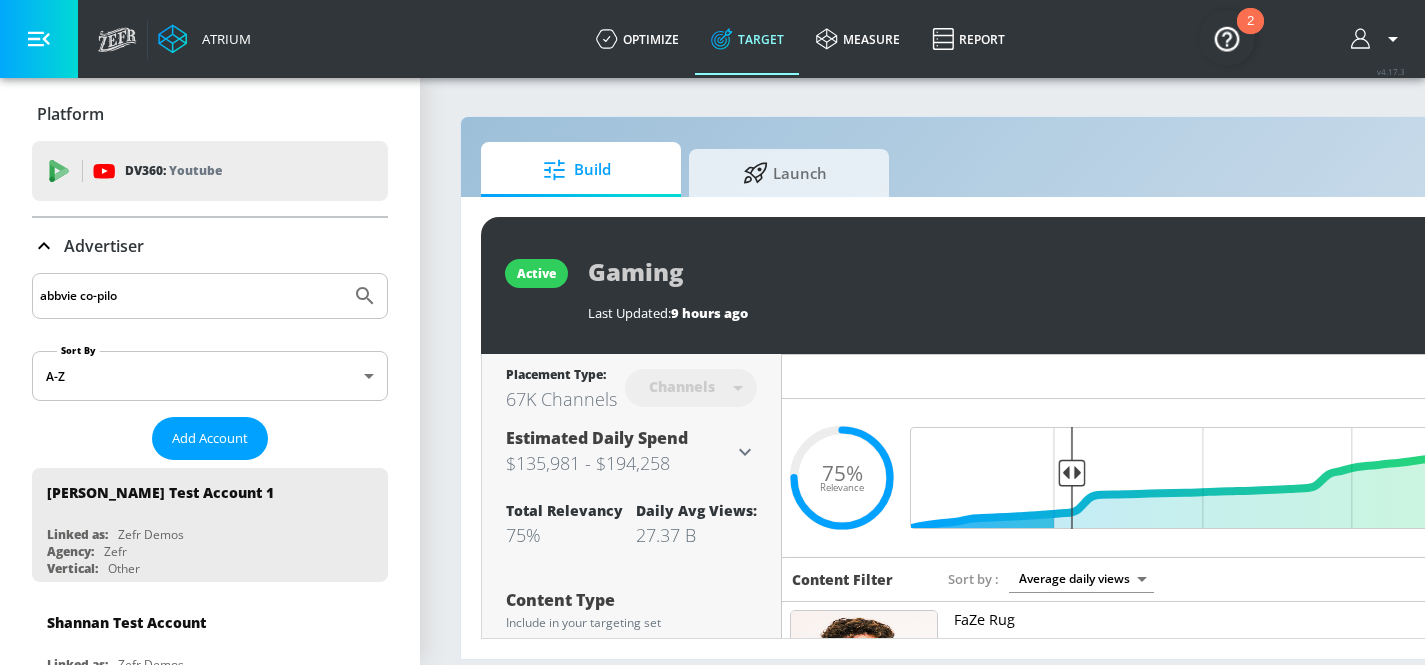 click at bounding box center (365, 296) 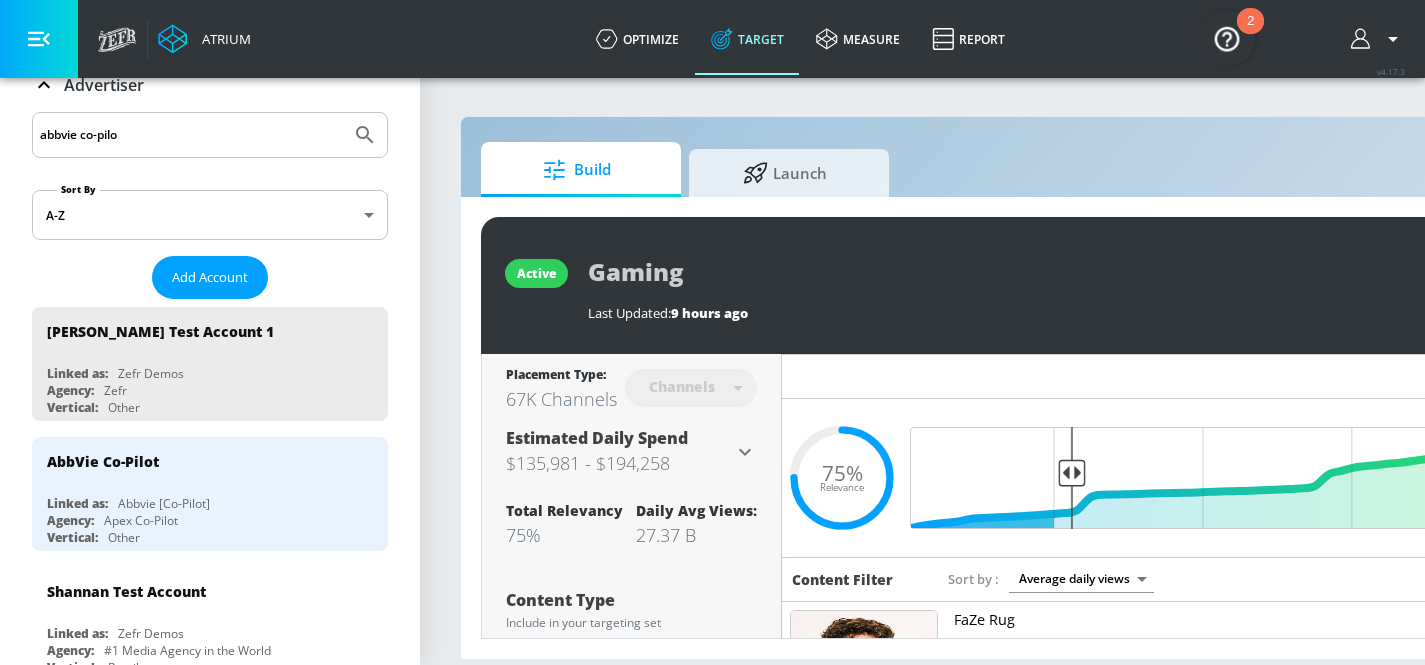 scroll, scrollTop: 278, scrollLeft: 0, axis: vertical 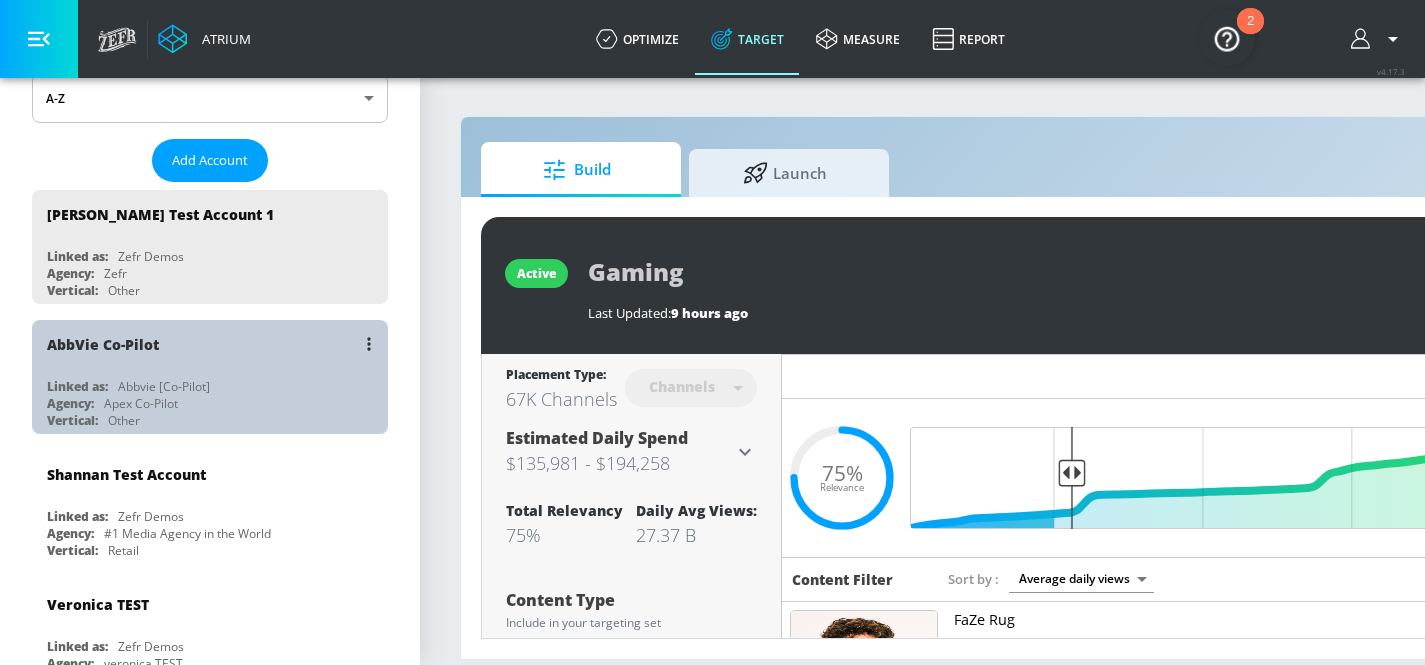 click on "Linked as:" at bounding box center (77, 386) 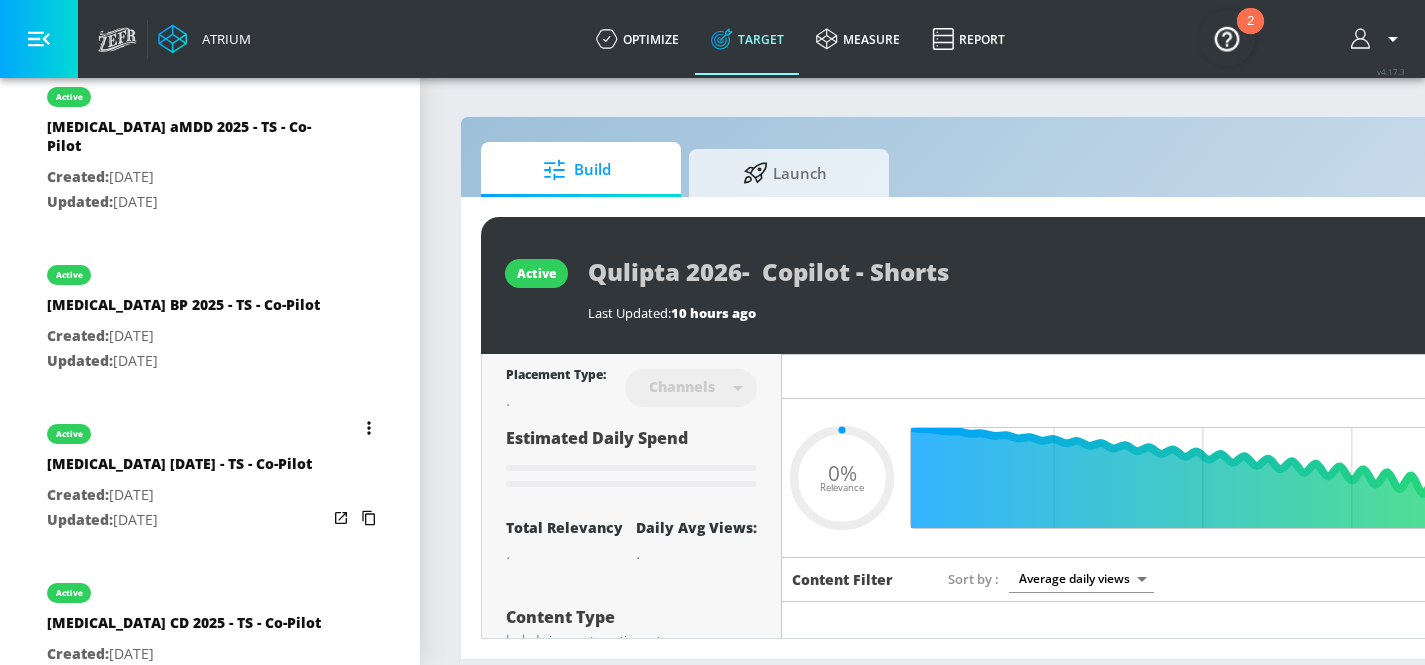 type on "0.6" 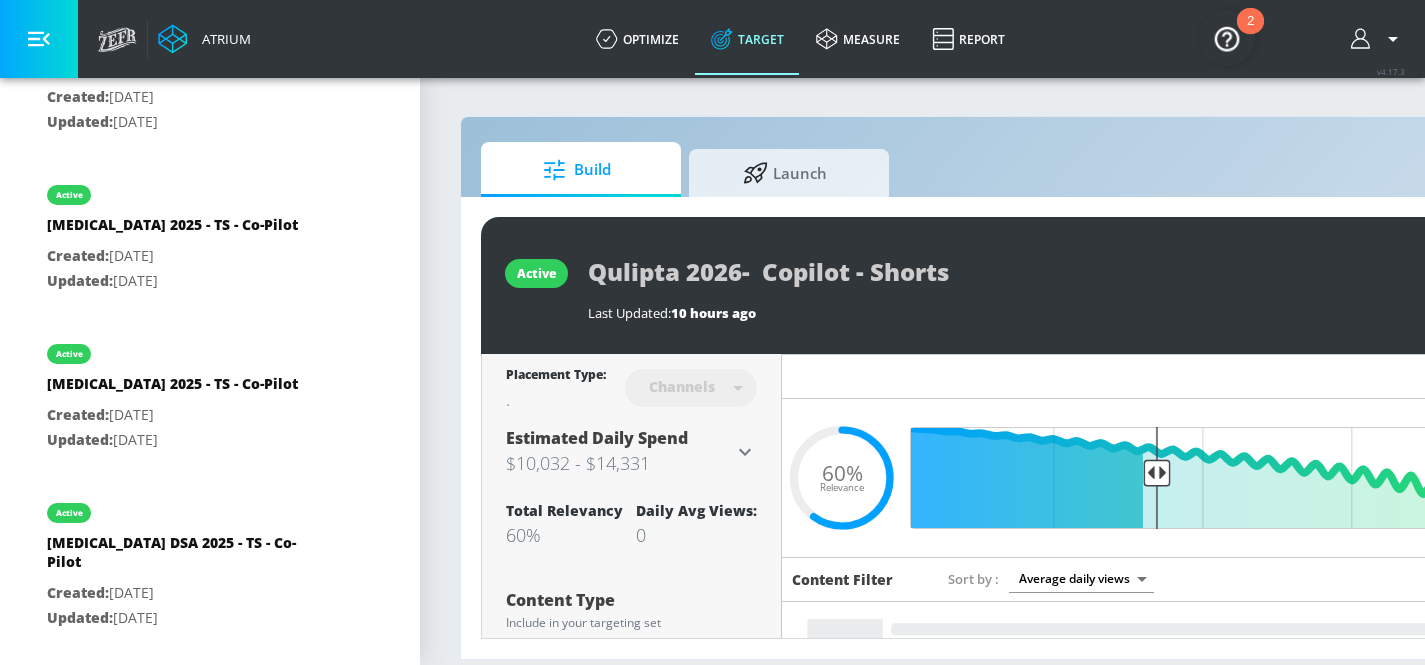scroll, scrollTop: 3753, scrollLeft: 0, axis: vertical 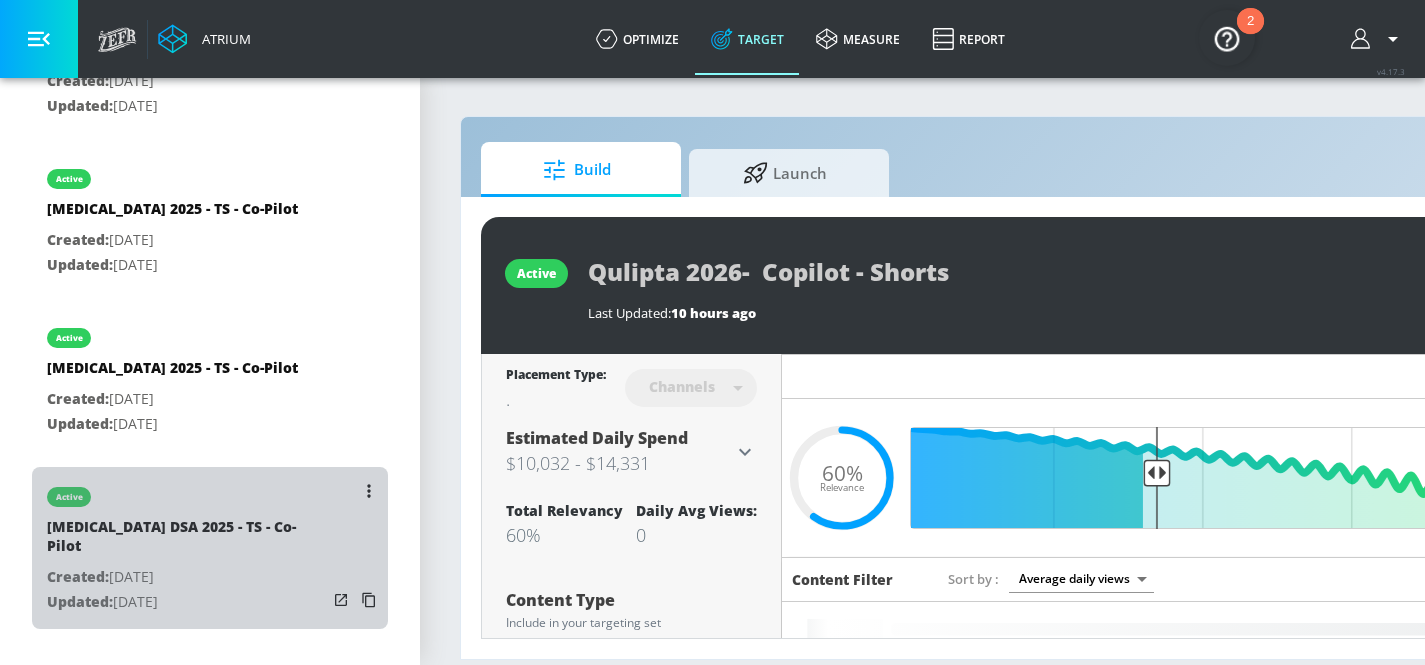click on "Created:  [DATE]" at bounding box center [187, 577] 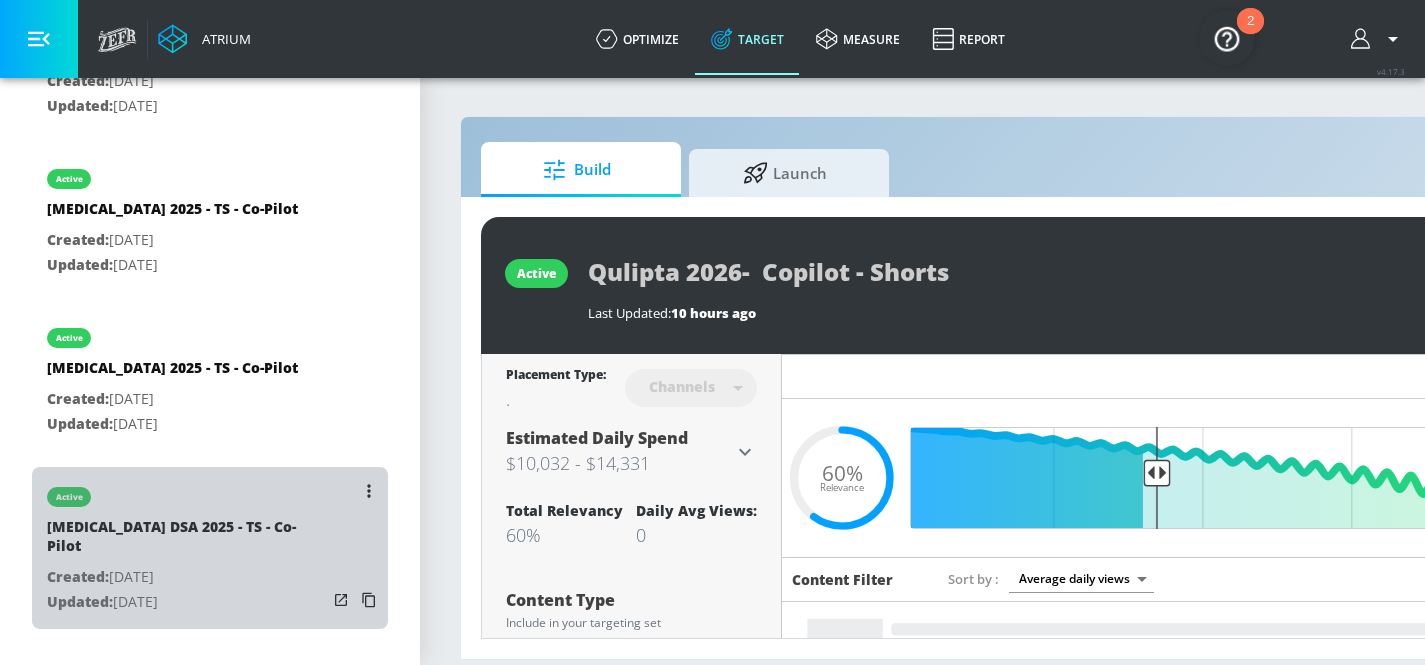 type on "[MEDICAL_DATA] DSA 2025 - TS - Co-Pilot" 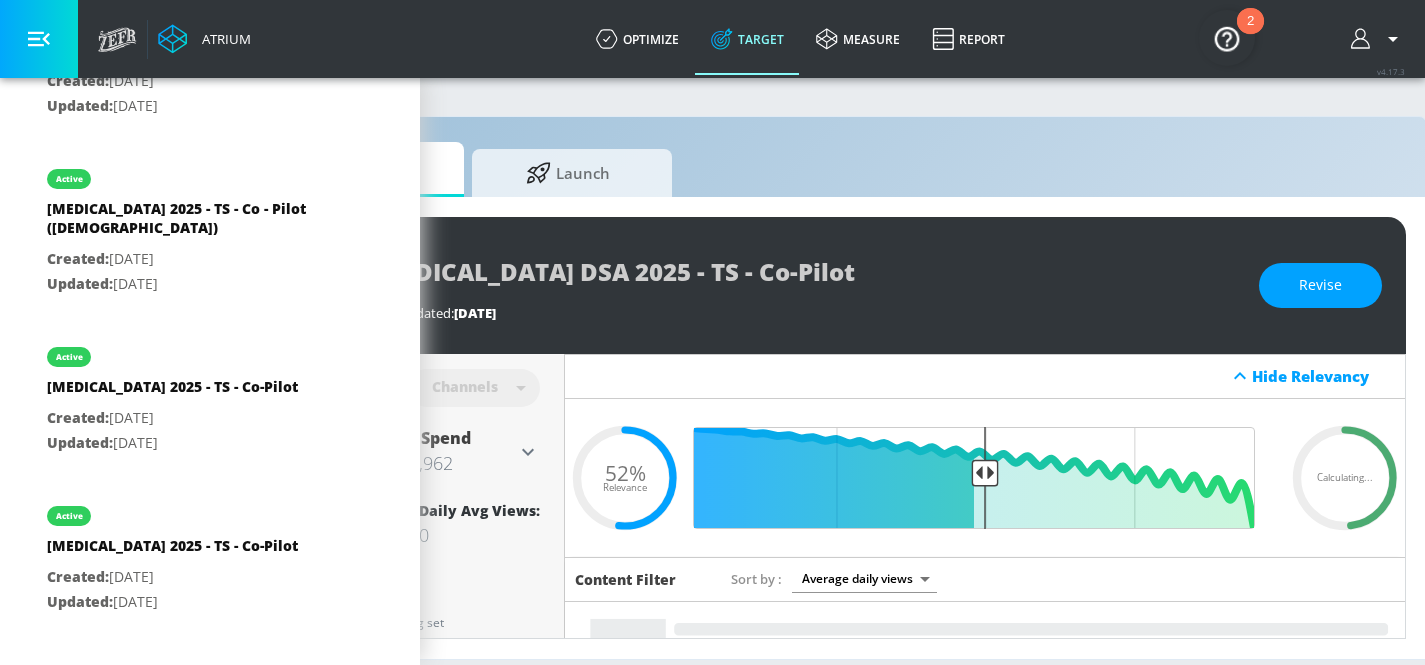 scroll, scrollTop: 0, scrollLeft: 259, axis: horizontal 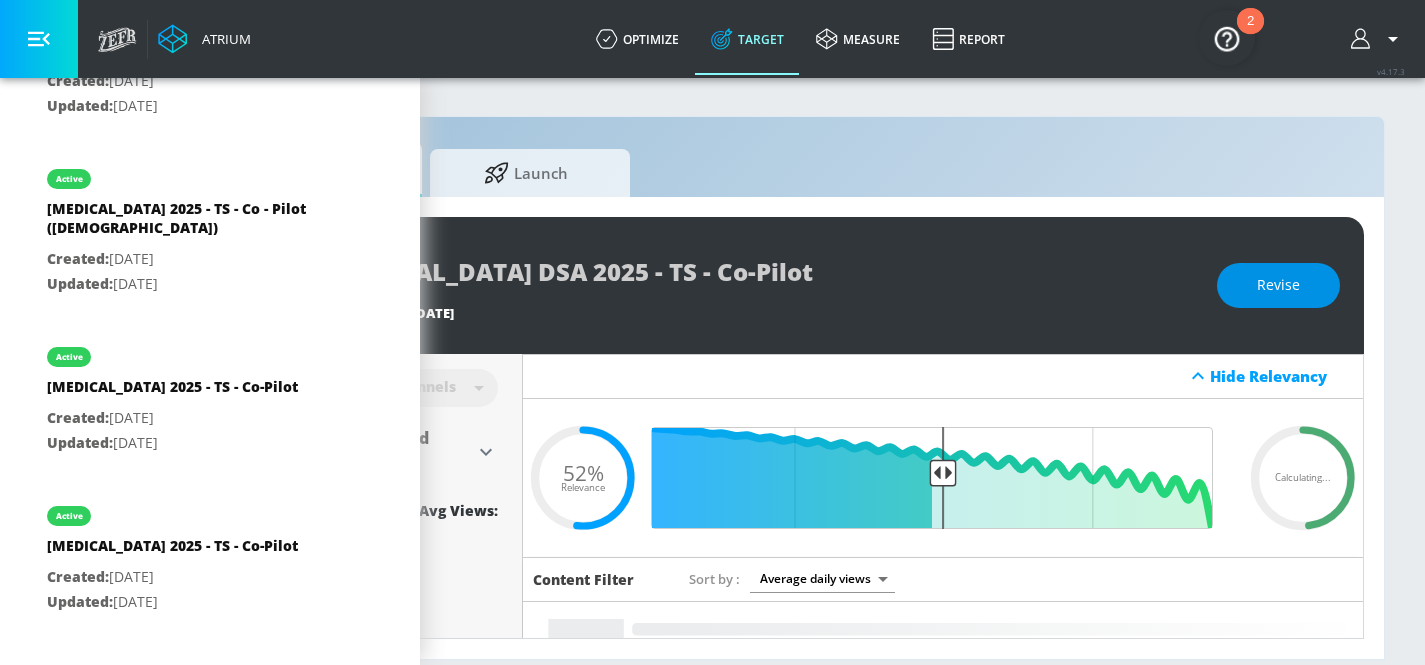 click on "Revise" at bounding box center (1278, 285) 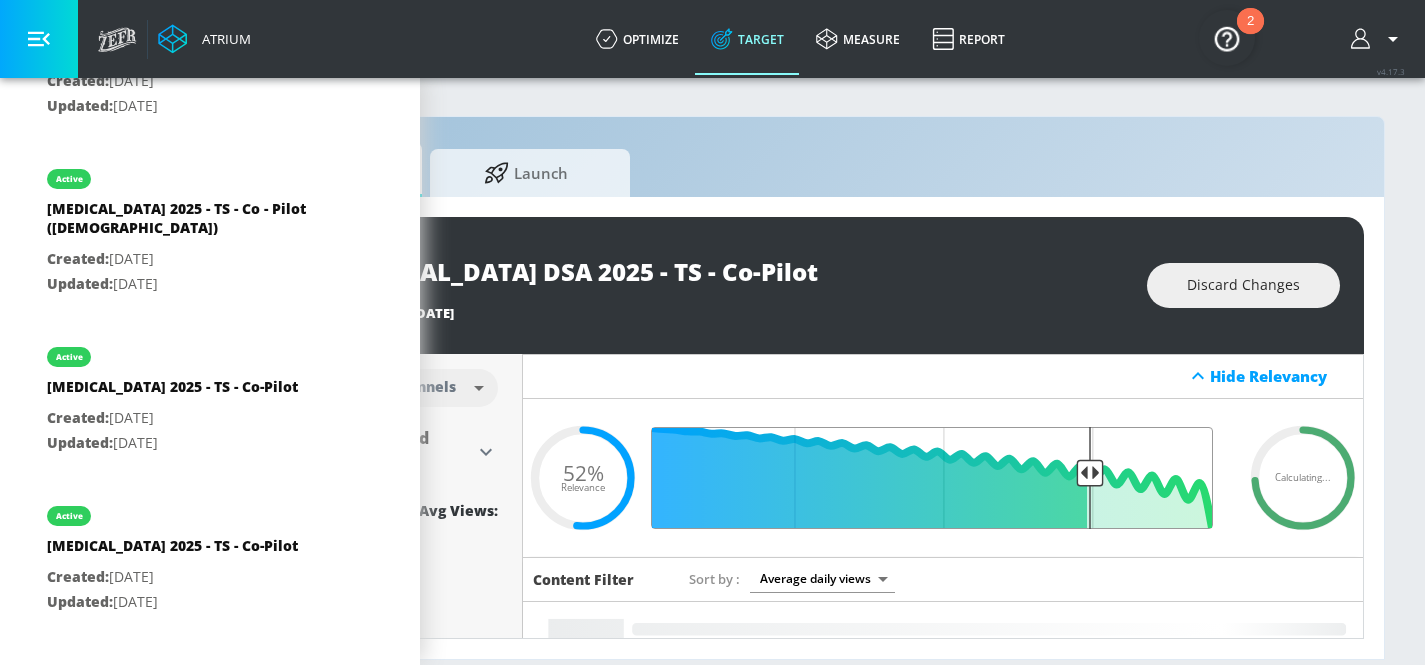 drag, startPoint x: 949, startPoint y: 469, endPoint x: 1092, endPoint y: 444, distance: 145.16887 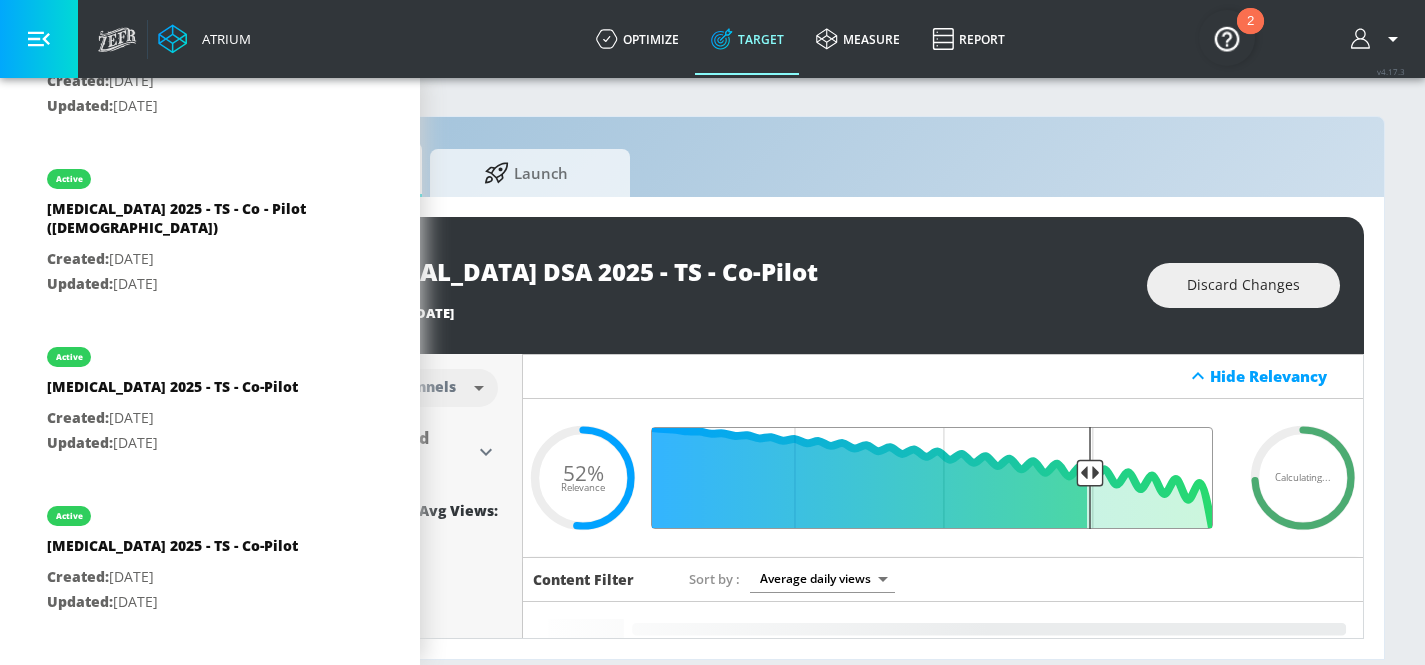 type on "0.26" 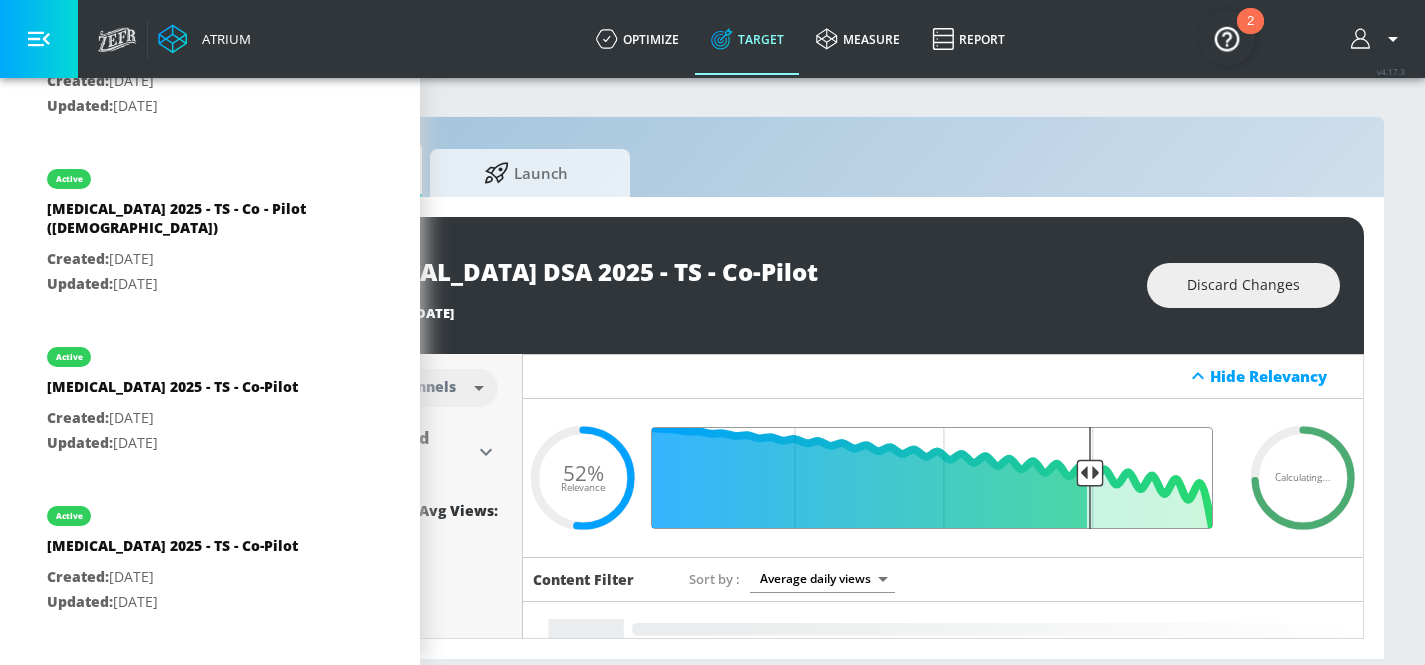 click at bounding box center (943, 478) 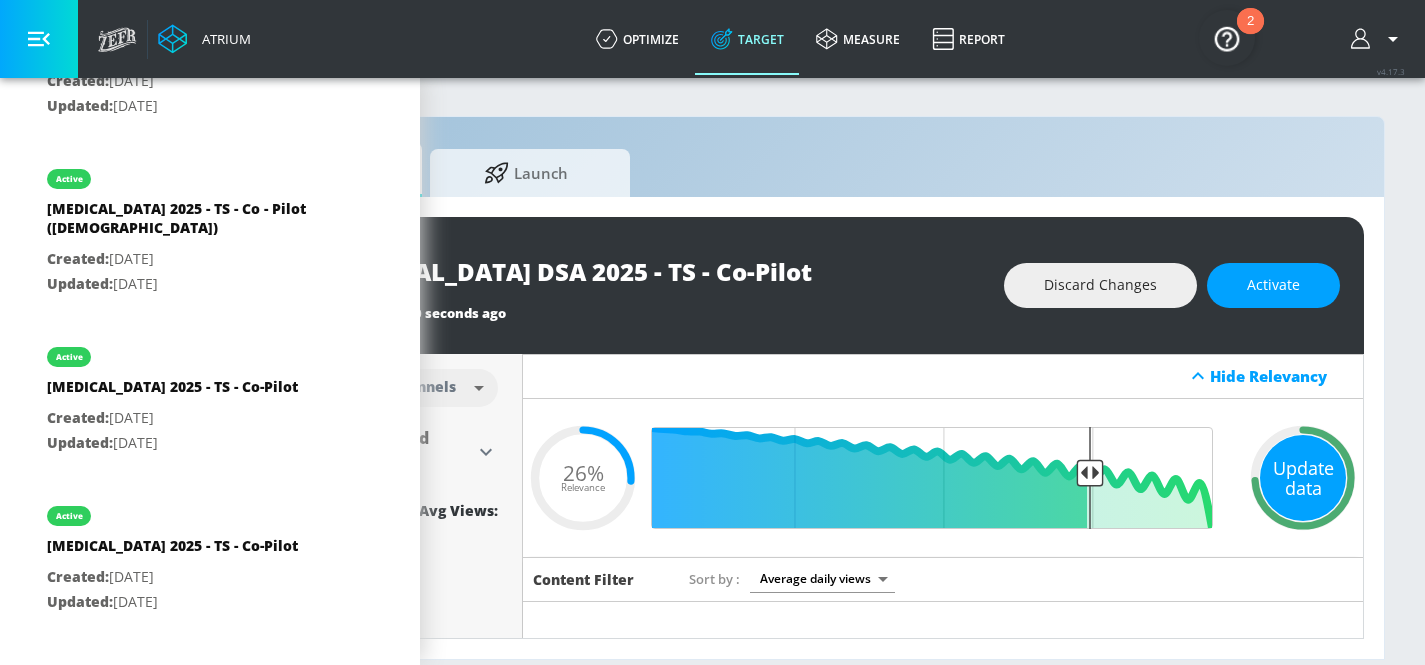 click on "Update data" at bounding box center [1303, 478] 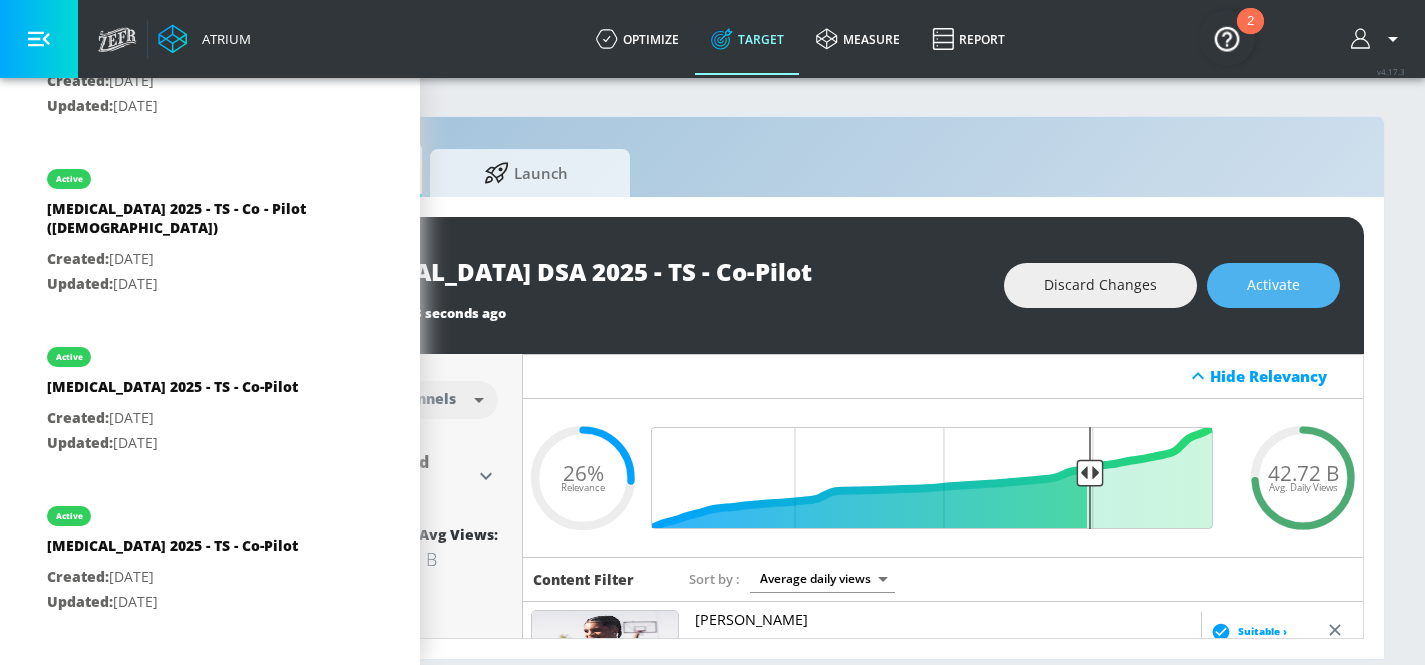 click on "Activate" at bounding box center (1273, 285) 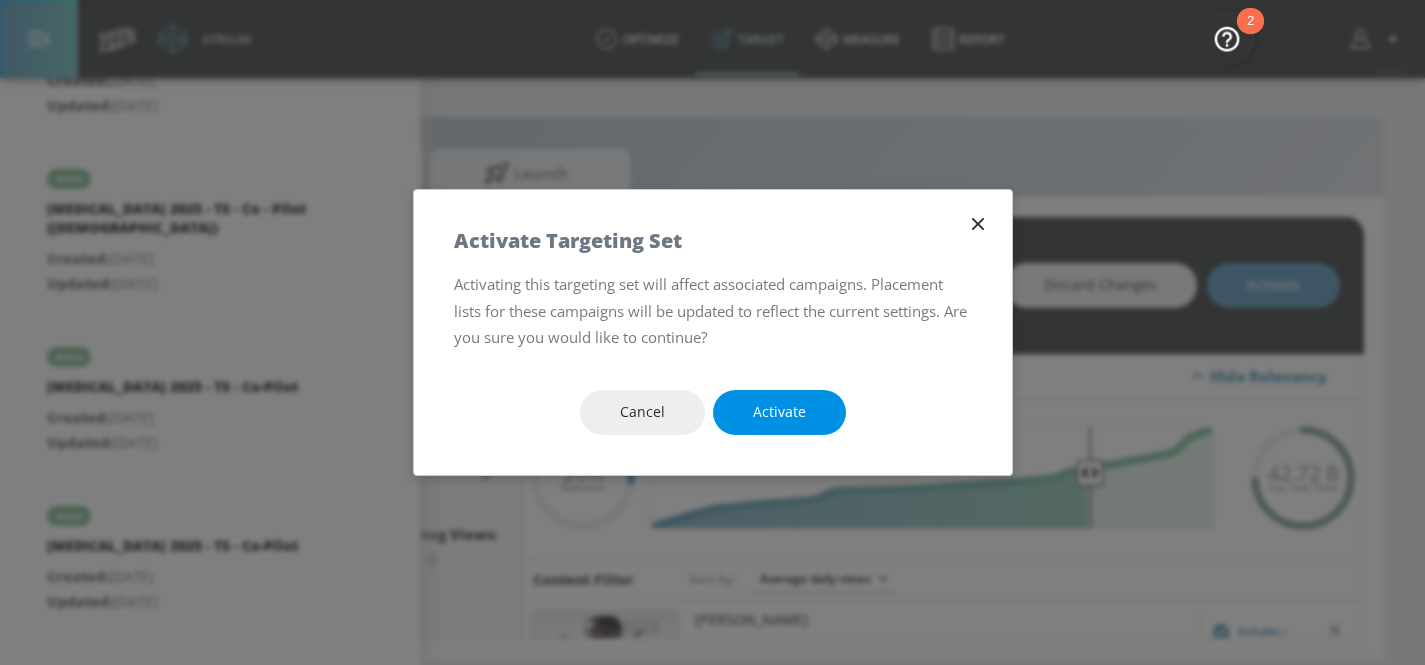 click on "Activate" at bounding box center [779, 412] 